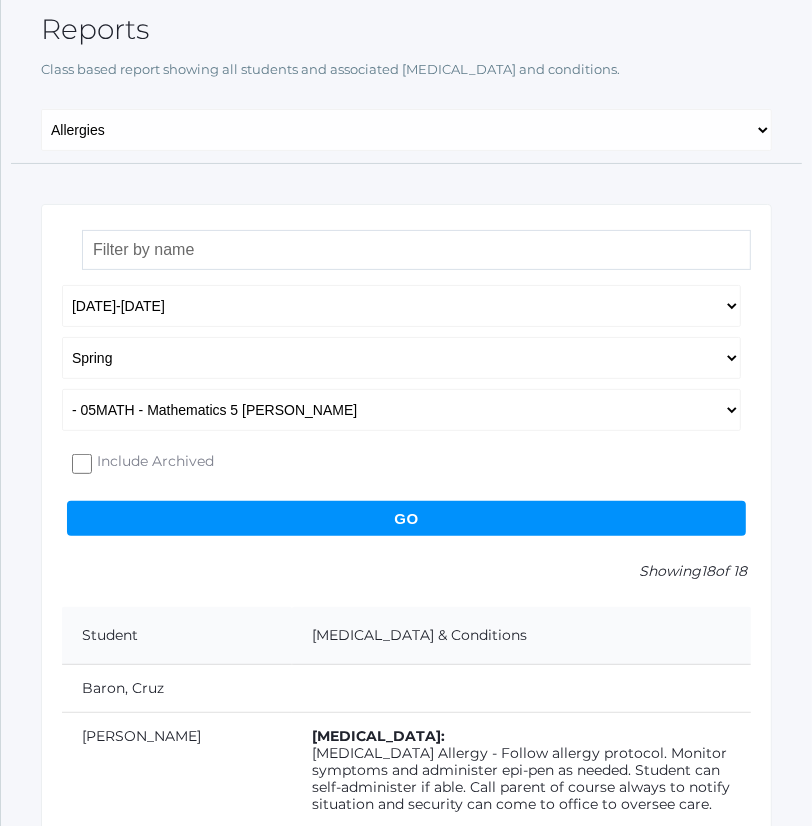 scroll, scrollTop: 0, scrollLeft: 0, axis: both 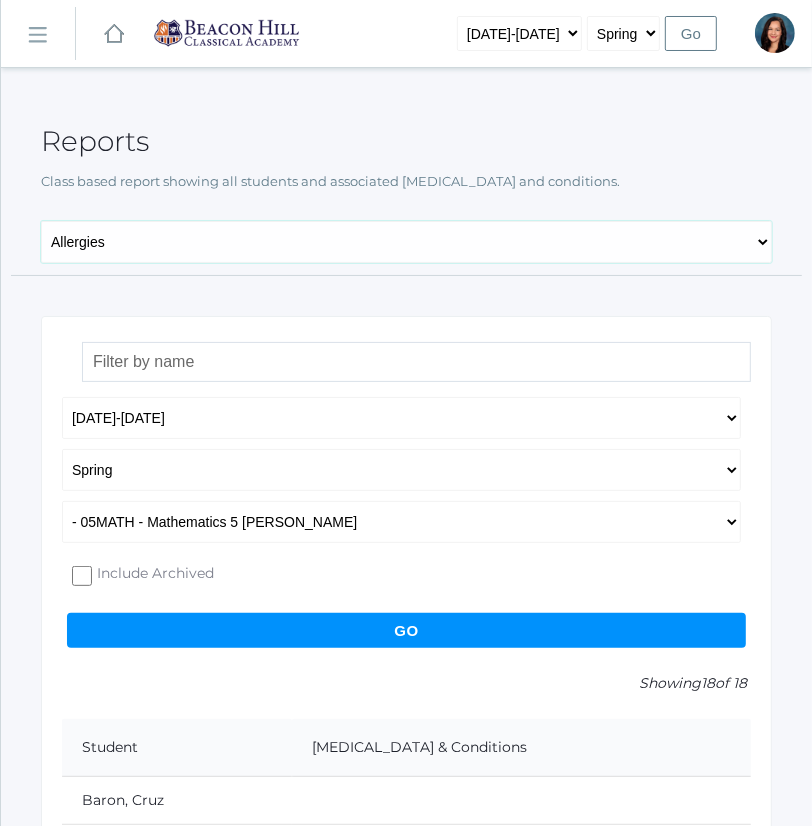 click on "Allergies OTC Emergency & Auth Pickup Grading Report Cell Phone Report Acknowledged Report Grandparent Report Family Occupation Report Enrollment Date Report Service Hours" at bounding box center (406, 242) 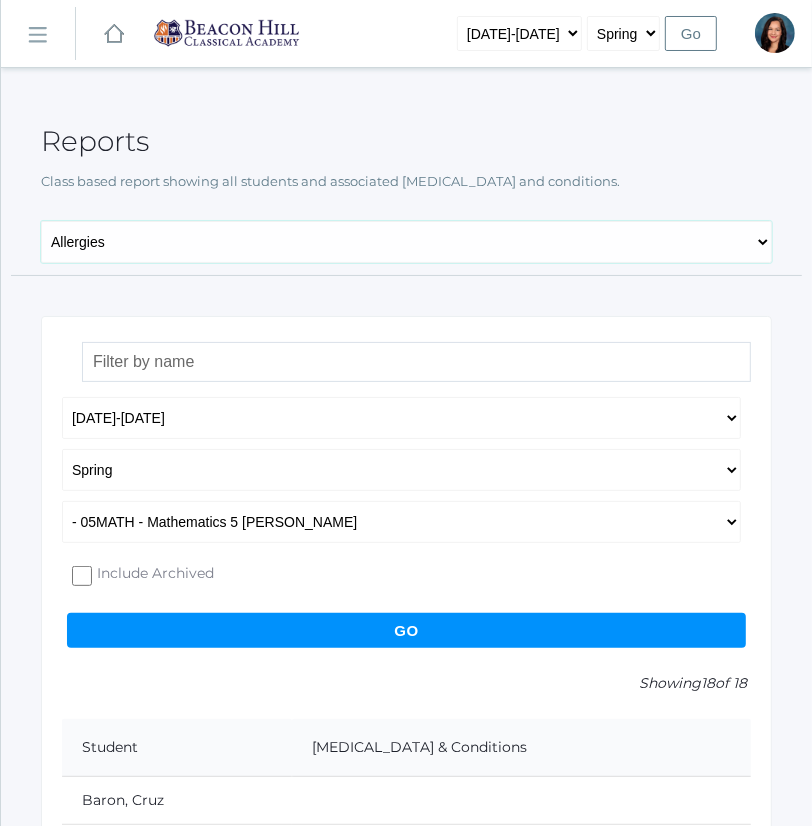 select on "/reports/enrollment_date_report" 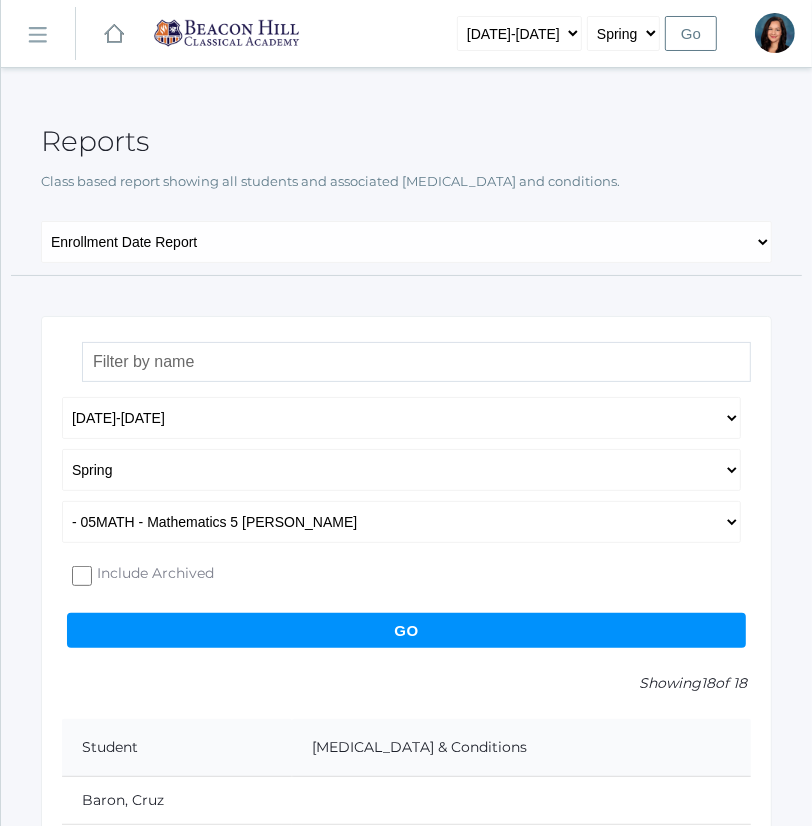 click on "Go" at bounding box center (406, 630) 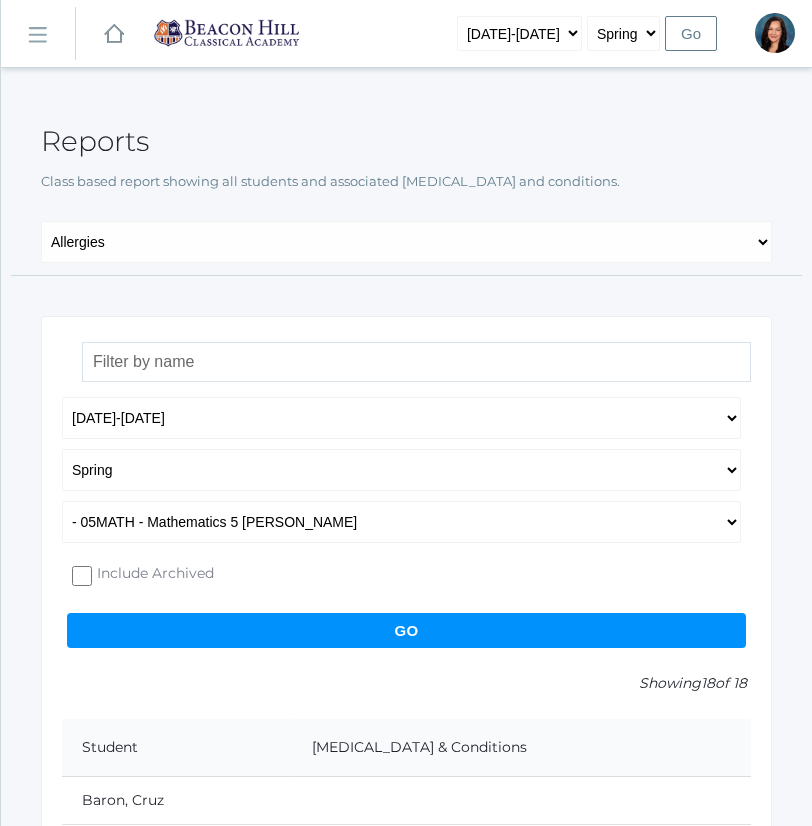 scroll, scrollTop: 0, scrollLeft: 0, axis: both 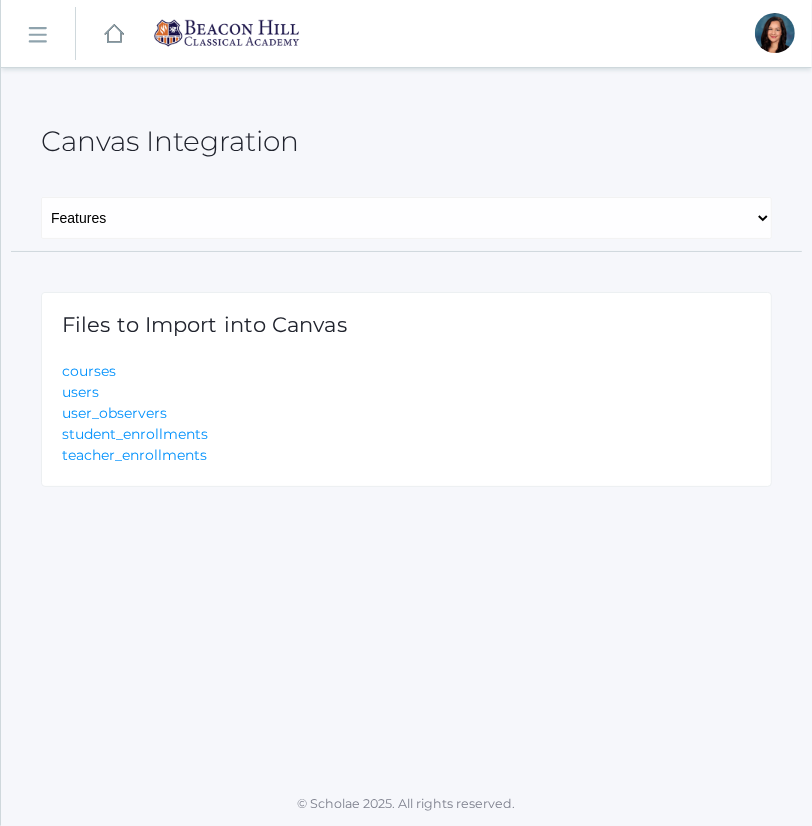 click on "icons/ui/navigation/hamburger
Created with Sketch." at bounding box center (38, 34) 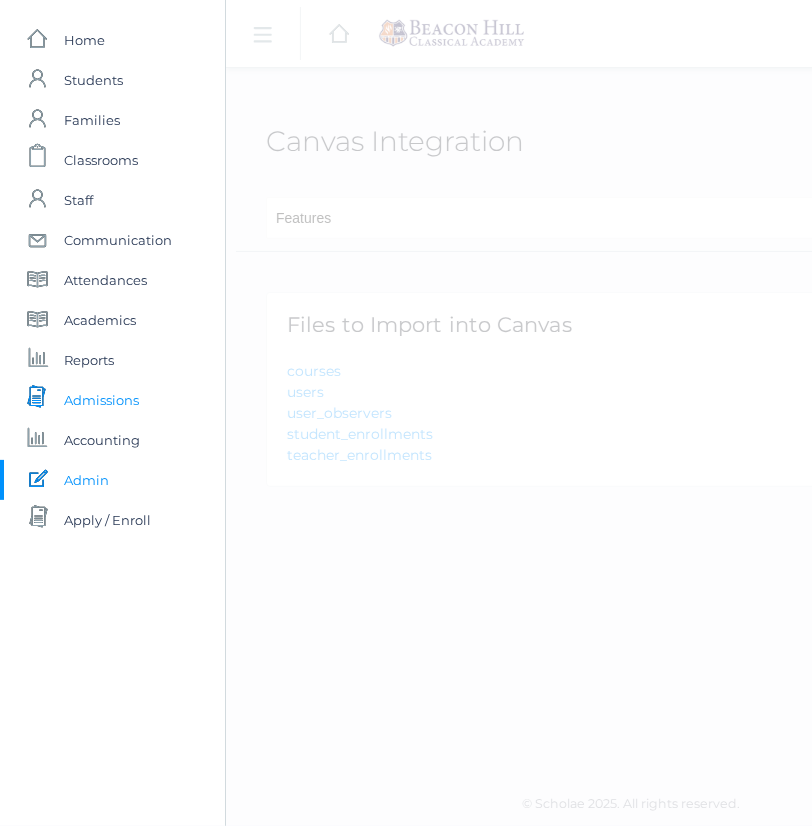 click on "Admissions" at bounding box center [101, 400] 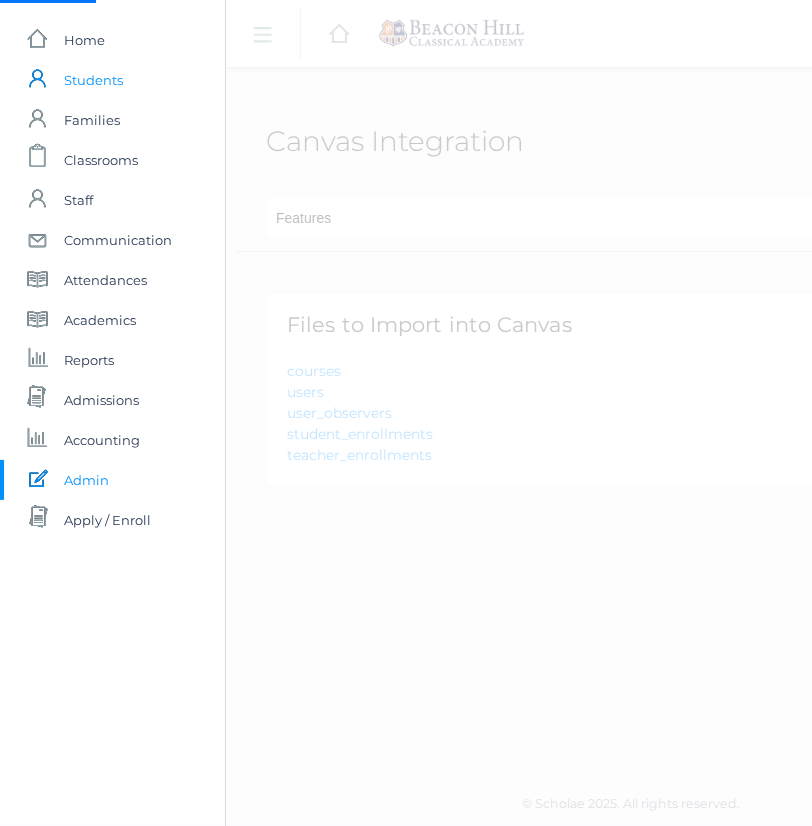 click on "Students" at bounding box center (93, 80) 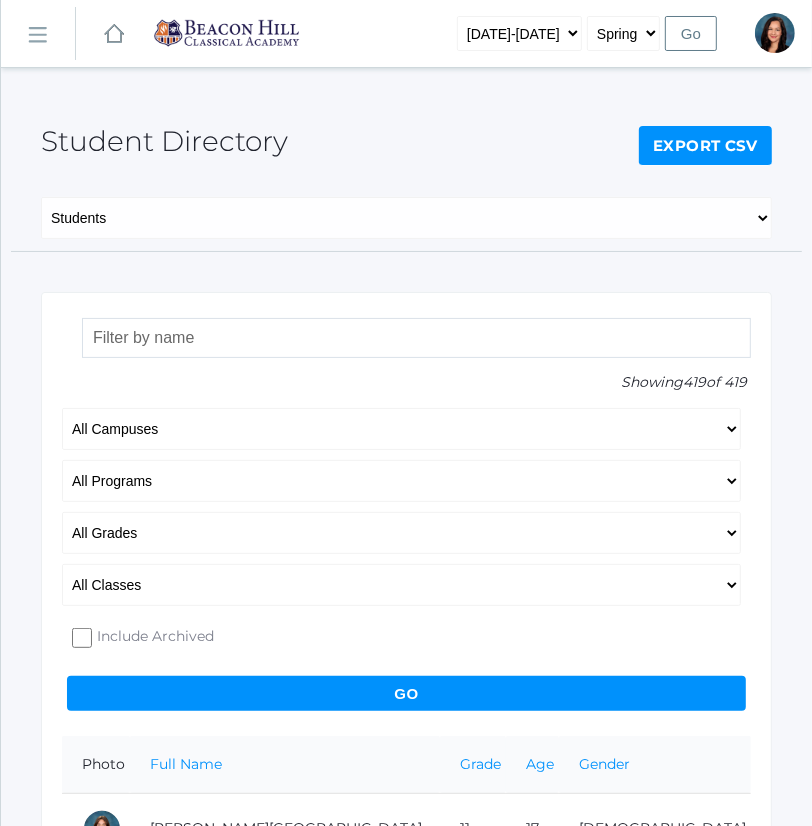 click at bounding box center (416, 338) 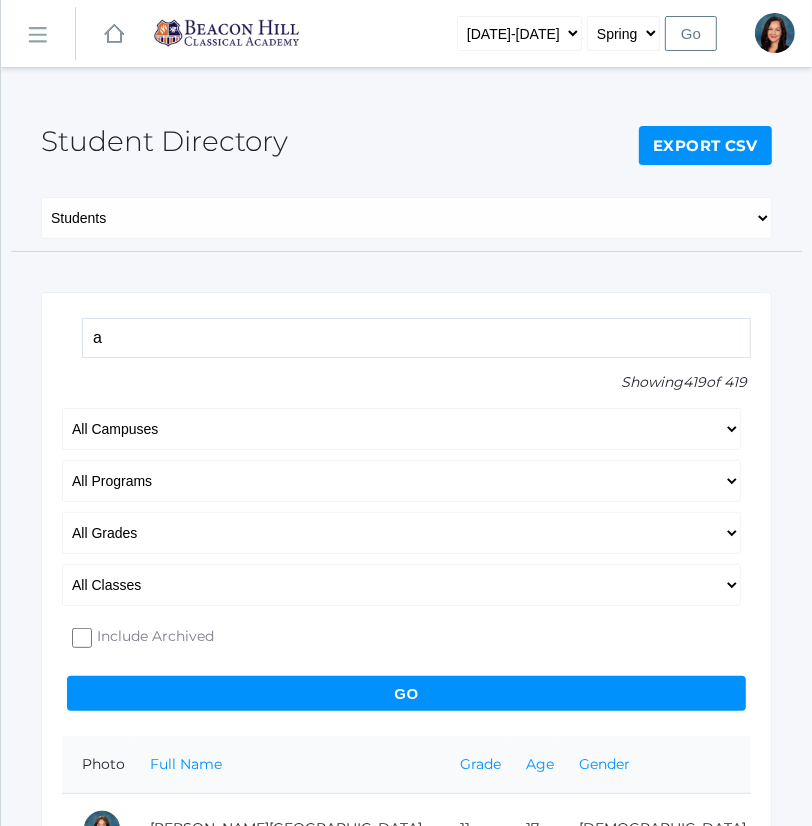 type on "a" 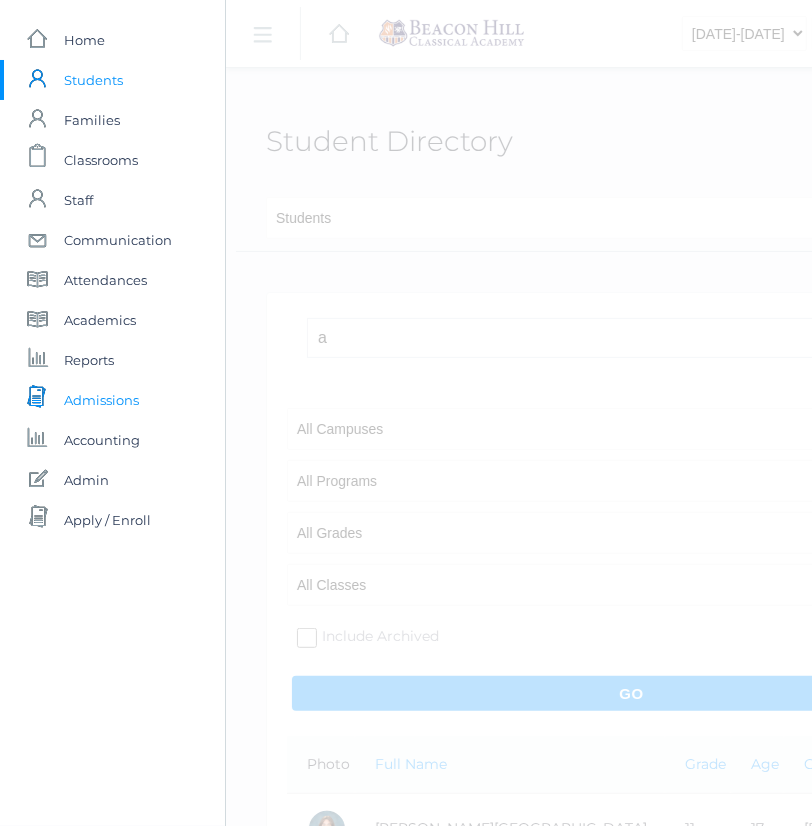 click on "Admissions" at bounding box center (101, 400) 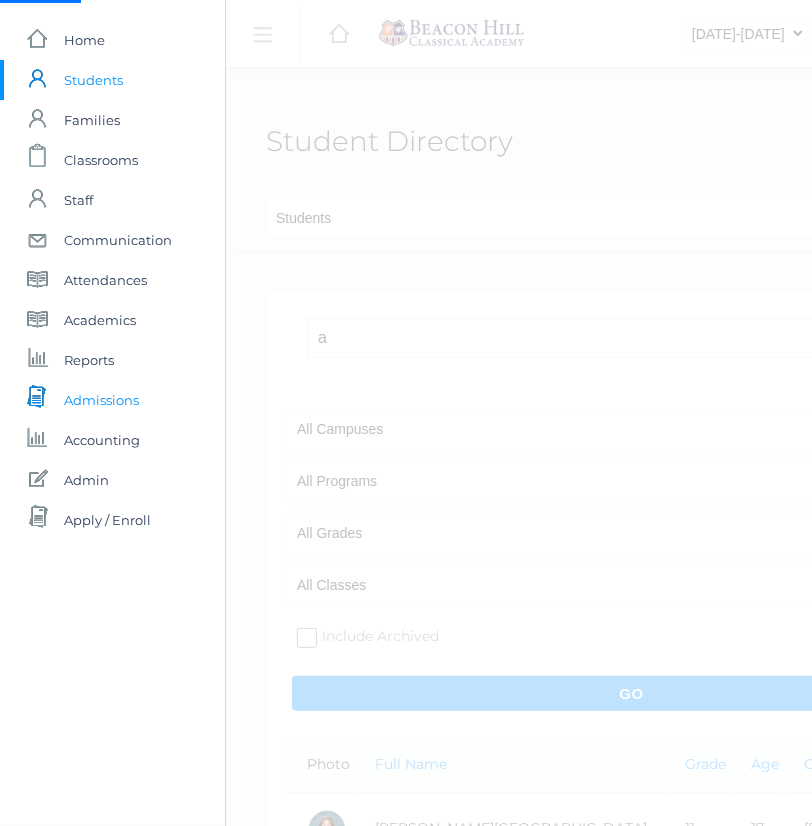 click on "Admissions" at bounding box center (101, 400) 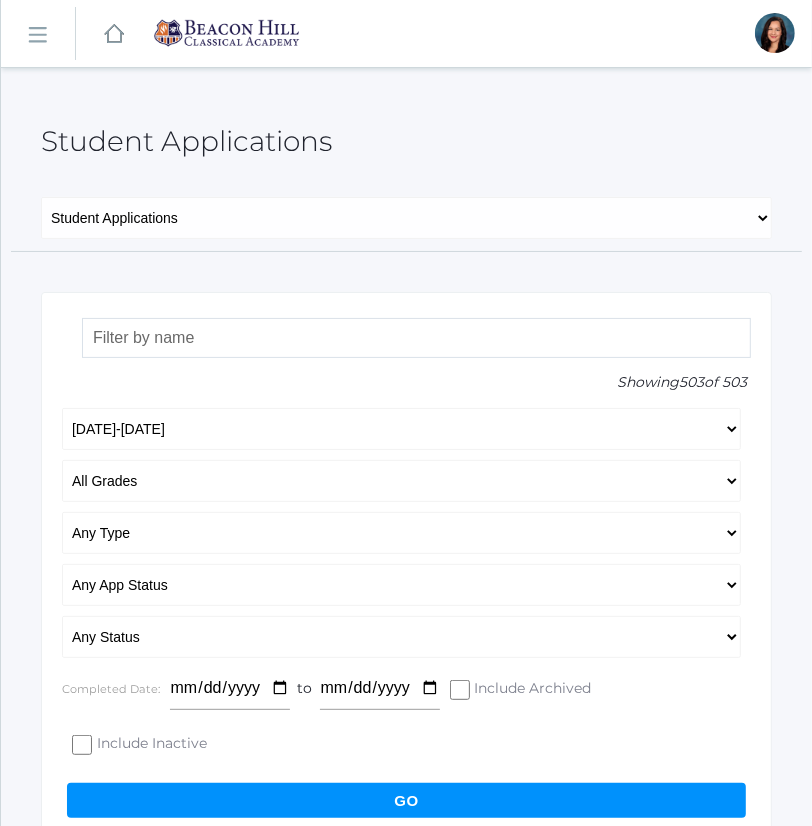 click at bounding box center (416, 338) 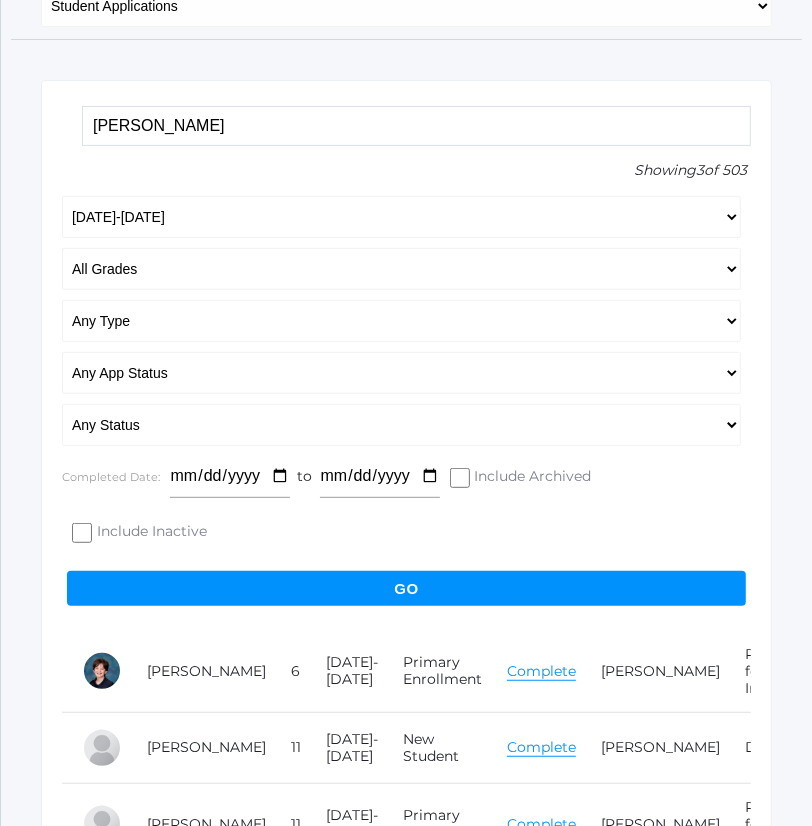 scroll, scrollTop: 325, scrollLeft: 0, axis: vertical 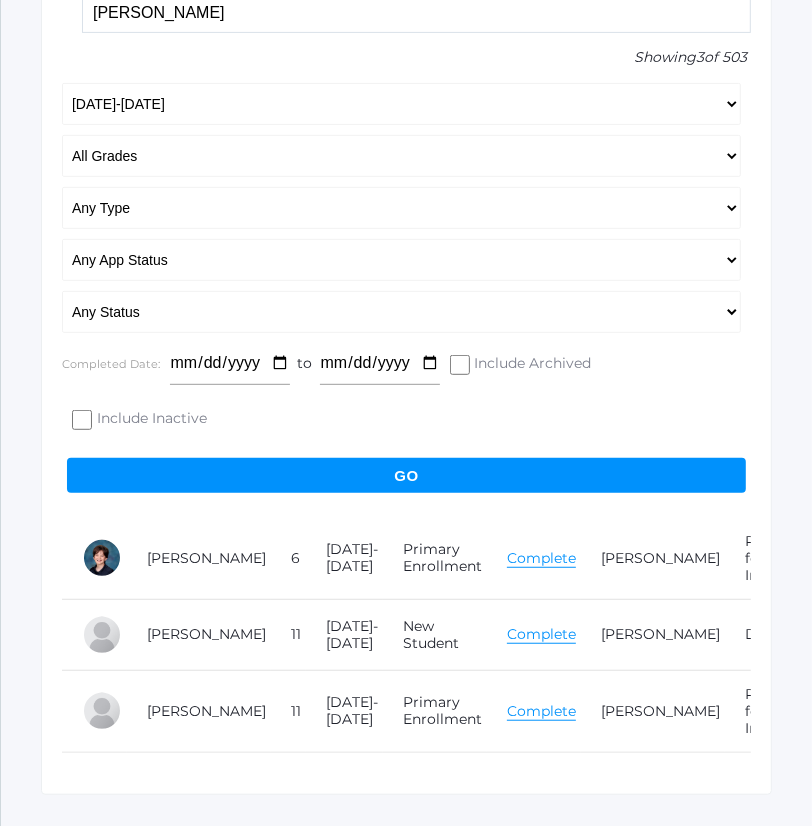 type on "[PERSON_NAME]" 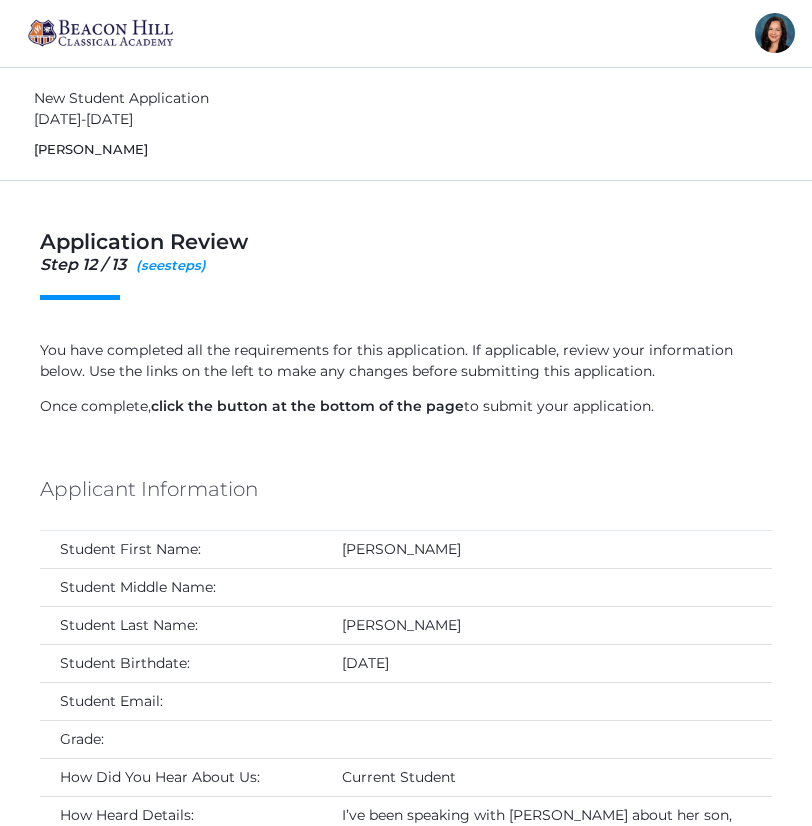 scroll, scrollTop: 0, scrollLeft: 0, axis: both 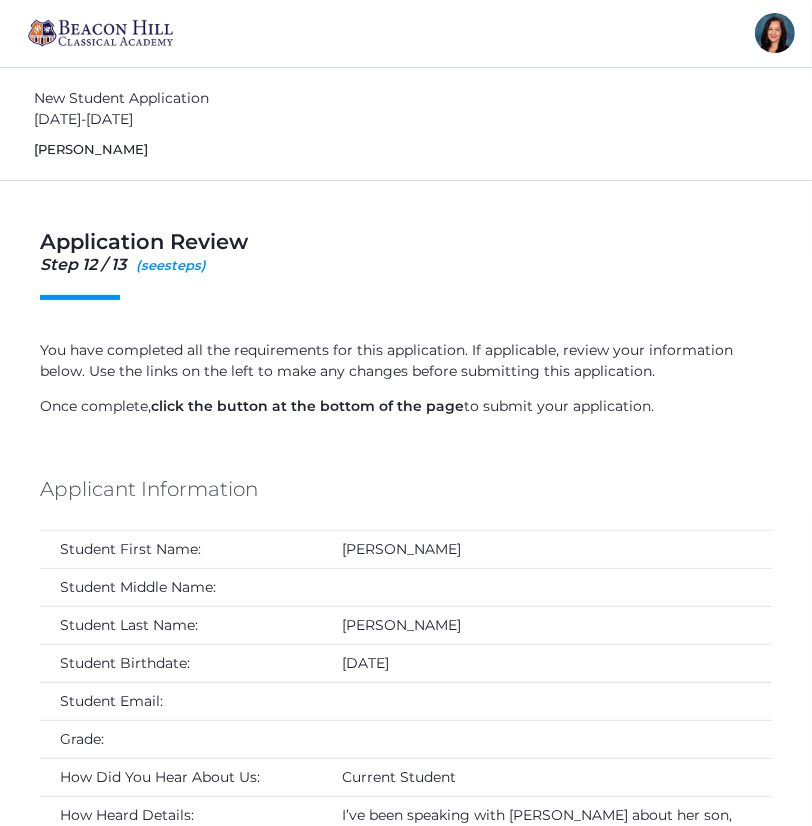 click on "Application Review
Step 12 / 13 ( see hide  steps)
[PERSON_NAME]
11th grade
You have completed all the requirements for this application. If applicable, review your information below. Use the links on the left to make any changes before submitting this application.
Once complete,  click the button at the bottom of the page  to submit your application.
Applicant Information
Student First Name:
[PERSON_NAME]
Student Middle Name:
Student Last Name:
[PERSON_NAME]
Student Birthdate:
[DATE]
Student Email:
Grade:
How Did You Hear About Us:
Current Student
How Heard Details:" at bounding box center (406, 3871) 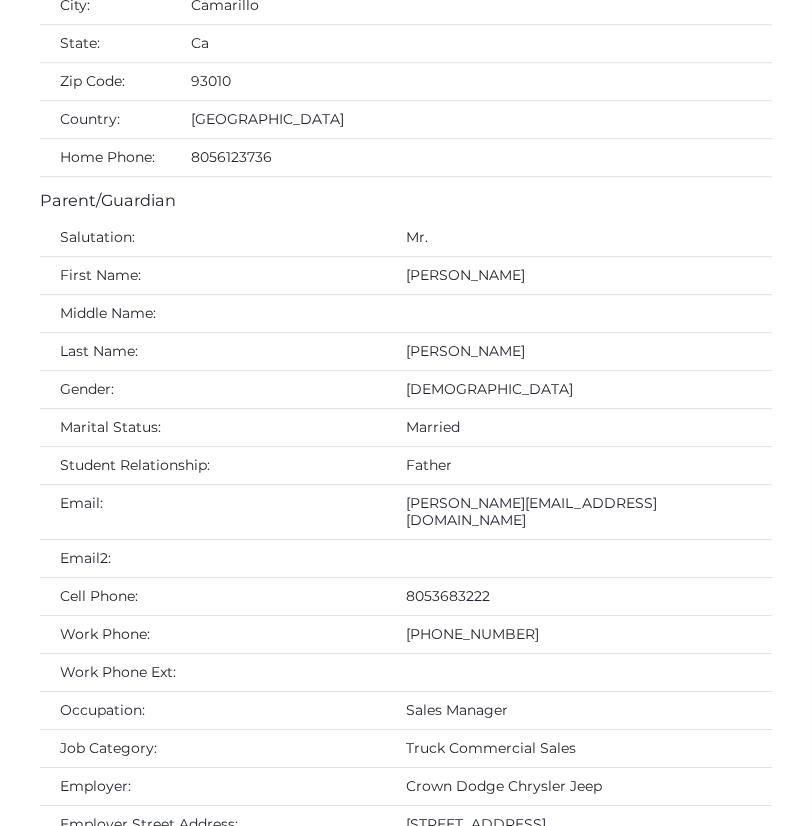 scroll, scrollTop: 2927, scrollLeft: 0, axis: vertical 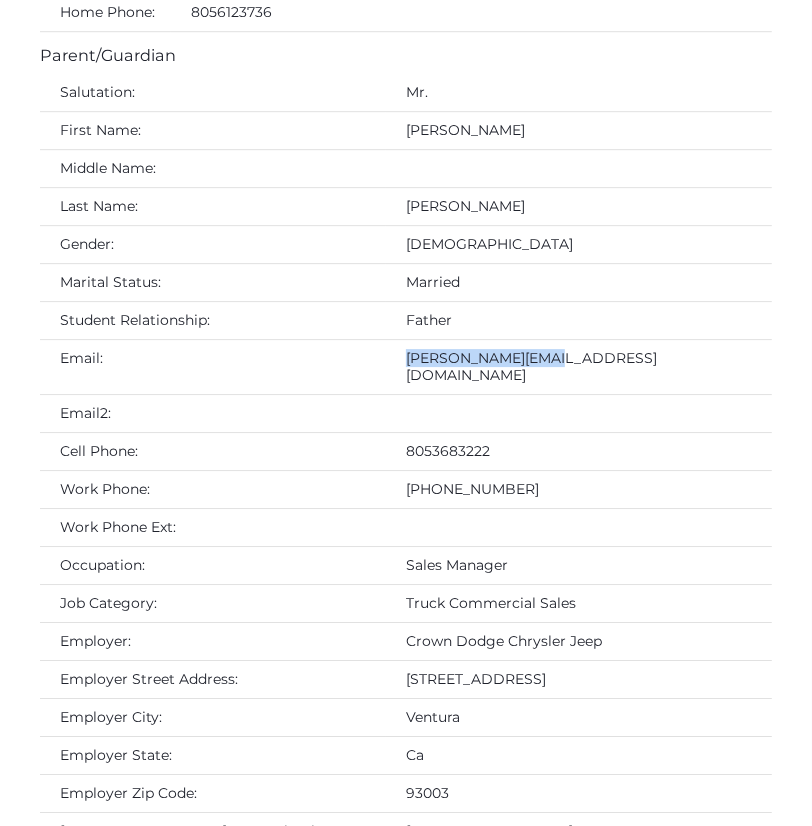 drag, startPoint x: 294, startPoint y: 327, endPoint x: 469, endPoint y: 329, distance: 175.01143 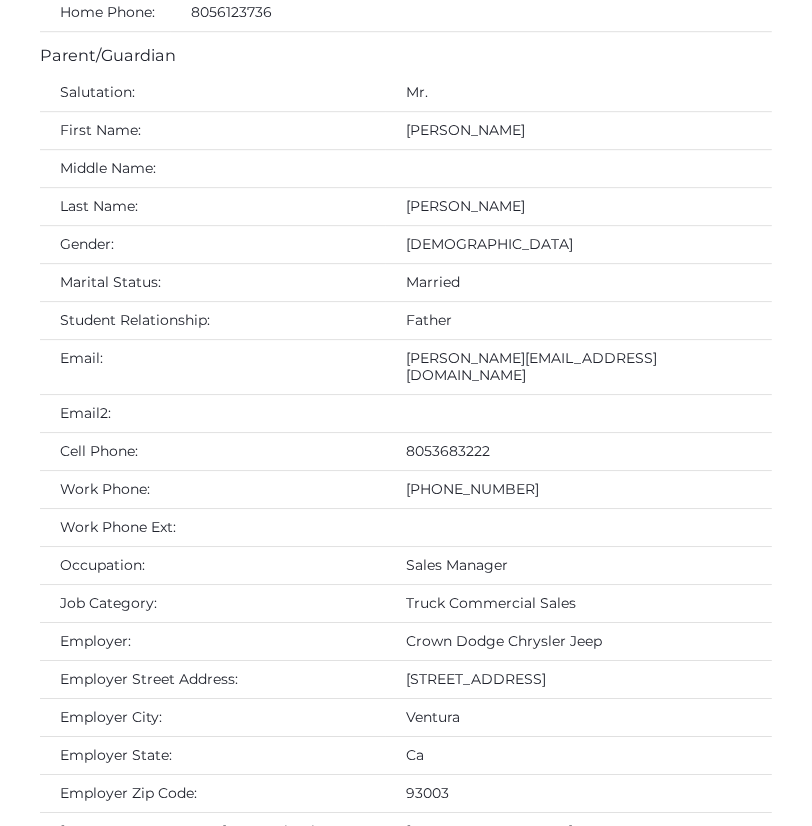 click on "8053683222" at bounding box center (579, 452) 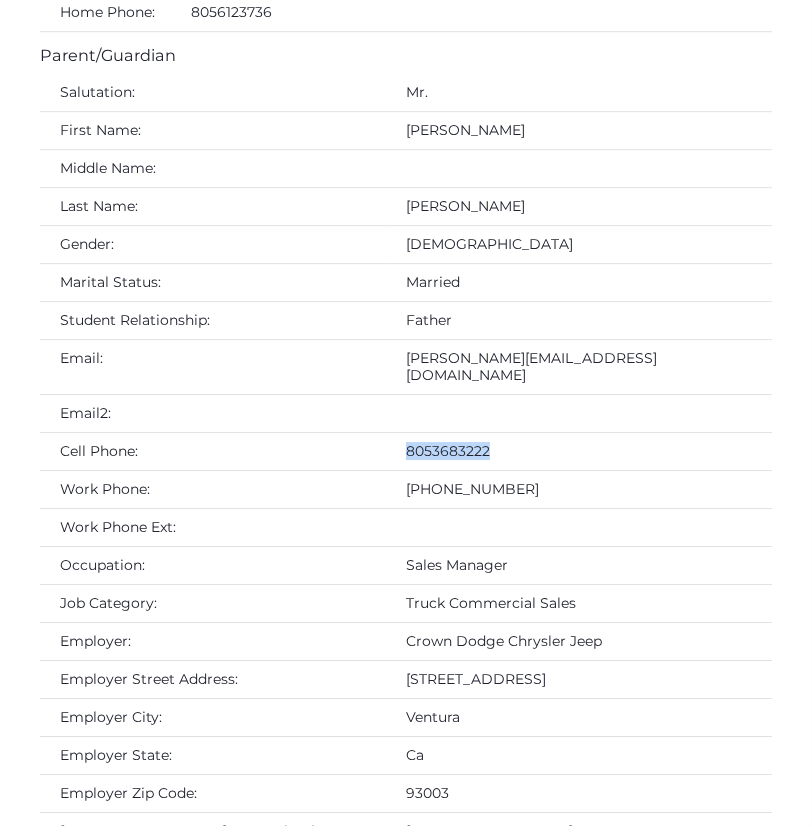 drag, startPoint x: 293, startPoint y: 403, endPoint x: 387, endPoint y: 403, distance: 94 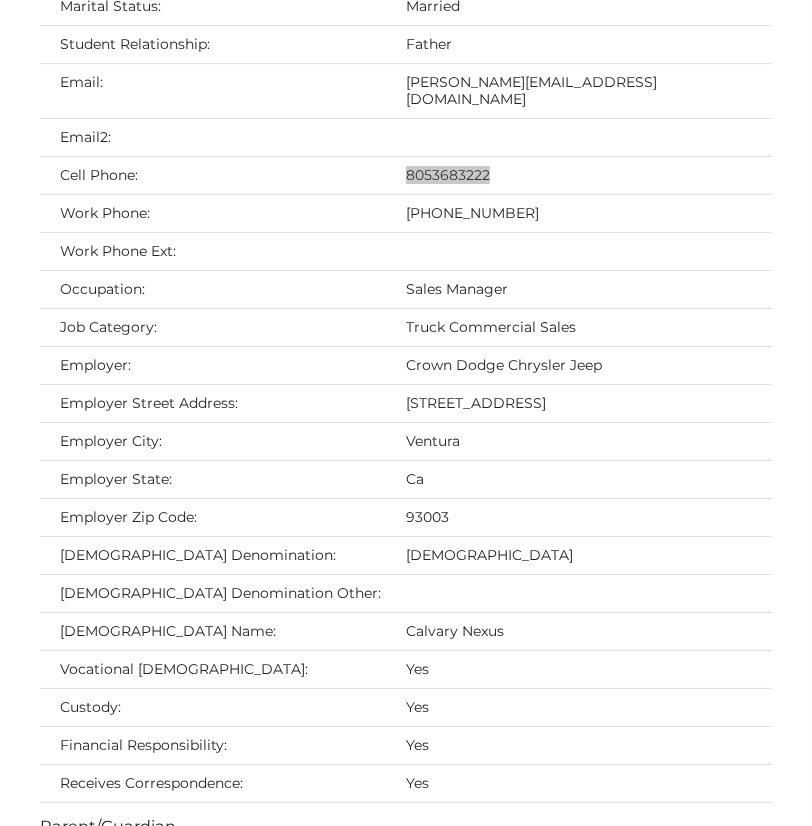 scroll, scrollTop: 3200, scrollLeft: 0, axis: vertical 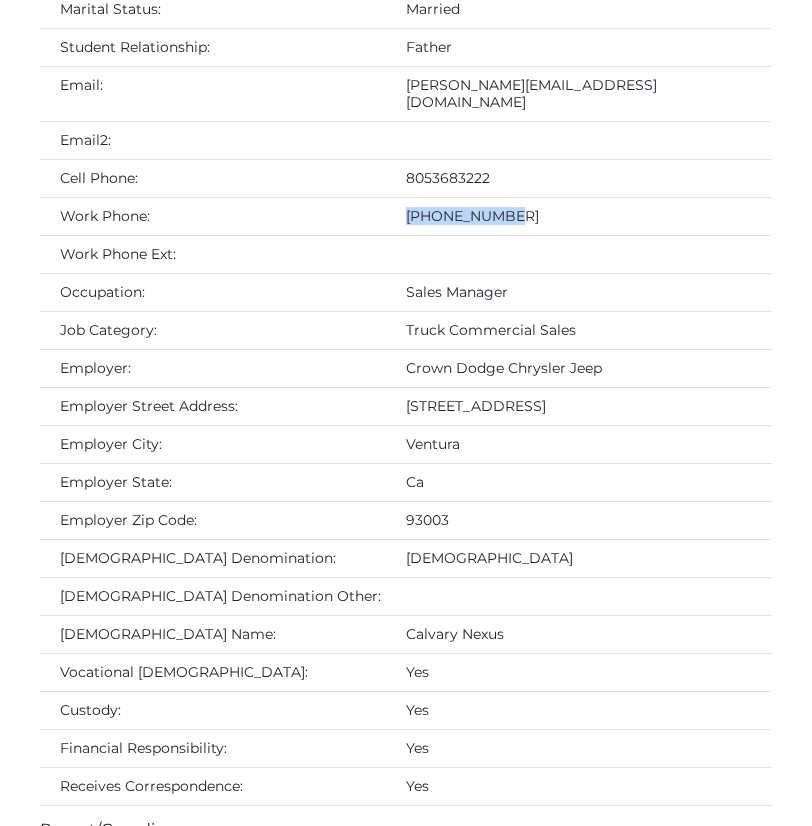 drag, startPoint x: 288, startPoint y: 165, endPoint x: 396, endPoint y: 166, distance: 108.00463 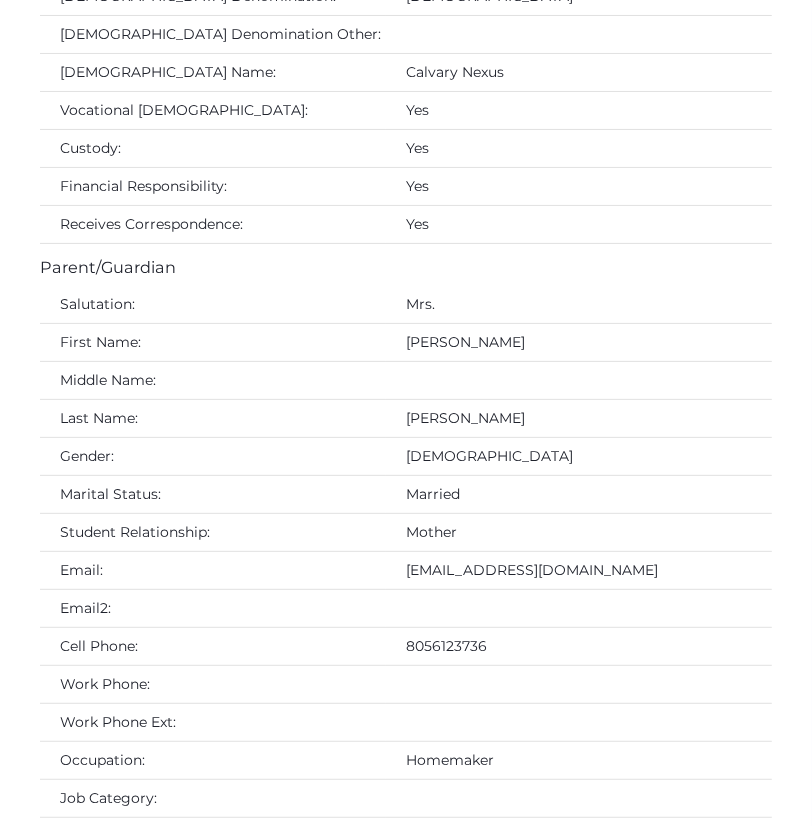scroll, scrollTop: 3789, scrollLeft: 0, axis: vertical 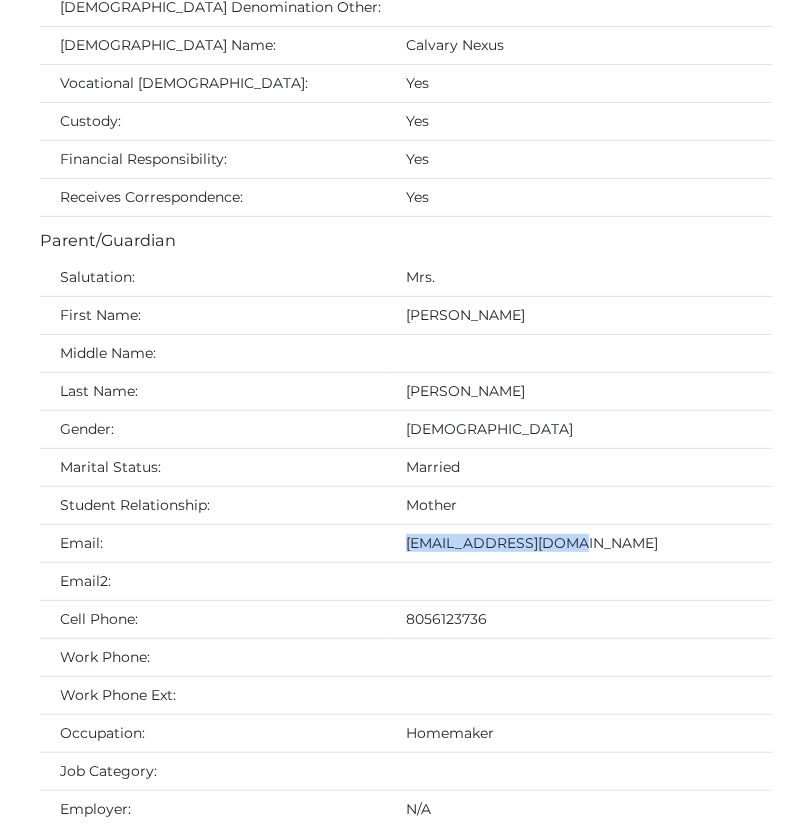 drag, startPoint x: 453, startPoint y: 486, endPoint x: 271, endPoint y: 489, distance: 182.02472 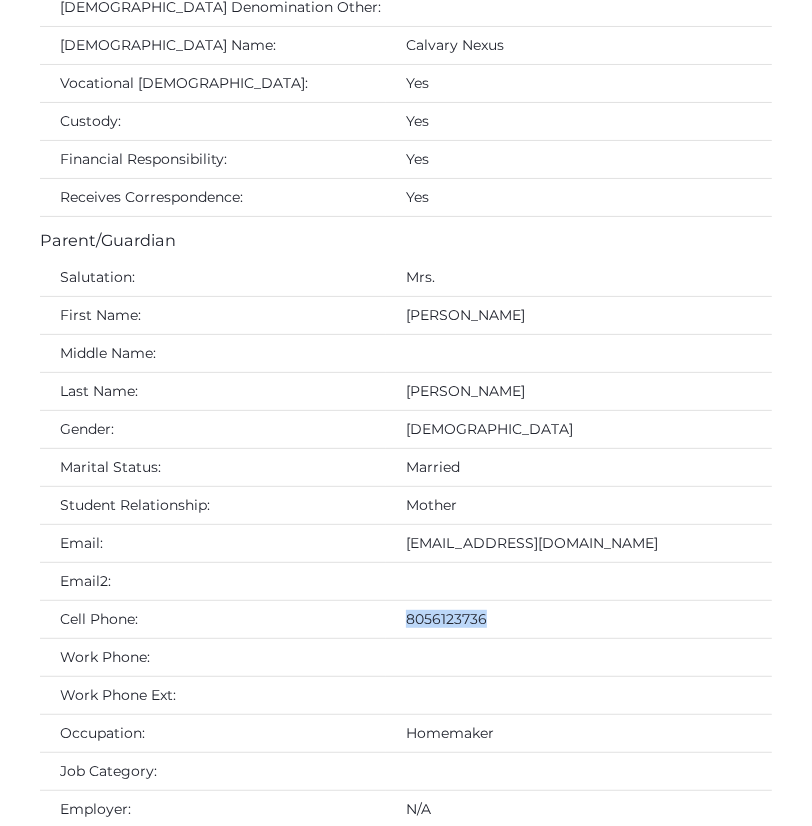 drag, startPoint x: 380, startPoint y: 564, endPoint x: 267, endPoint y: 564, distance: 113 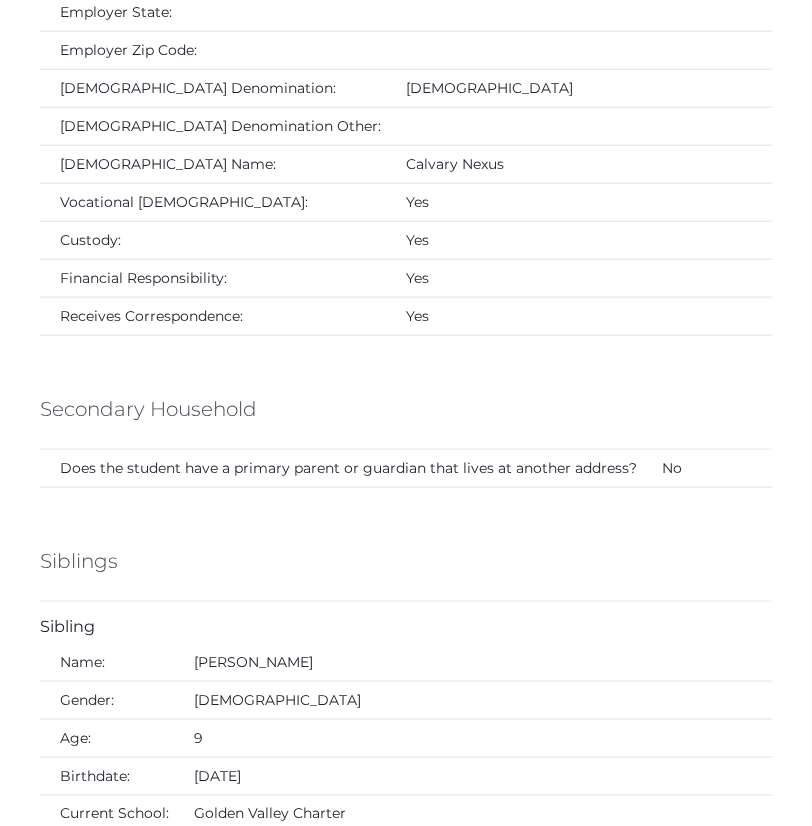 scroll, scrollTop: 4733, scrollLeft: 0, axis: vertical 